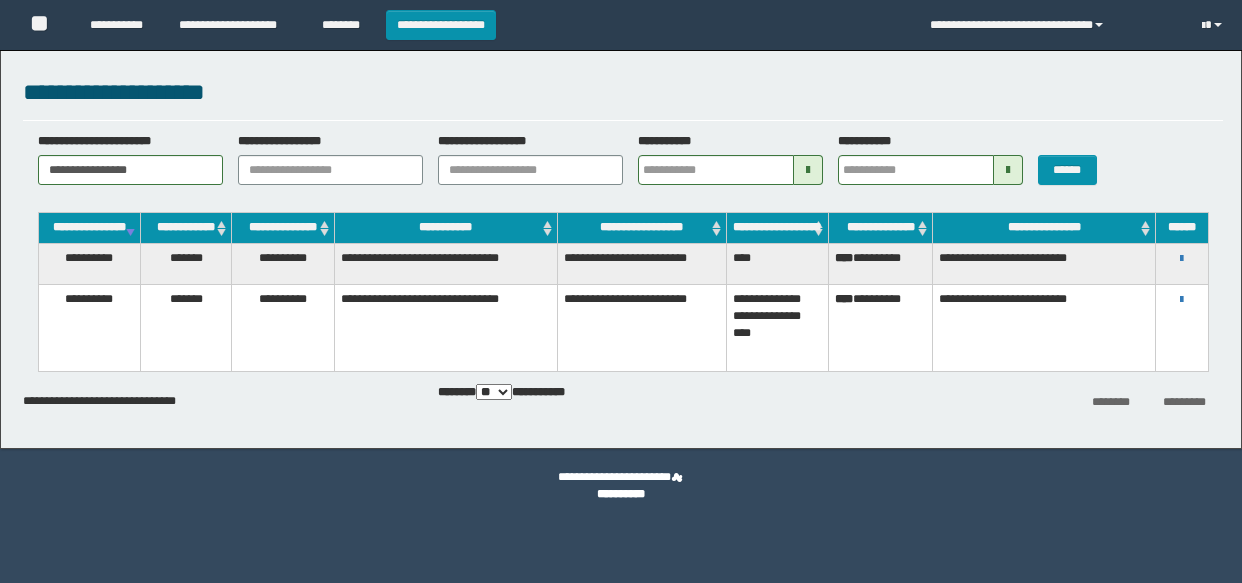 scroll, scrollTop: 0, scrollLeft: 0, axis: both 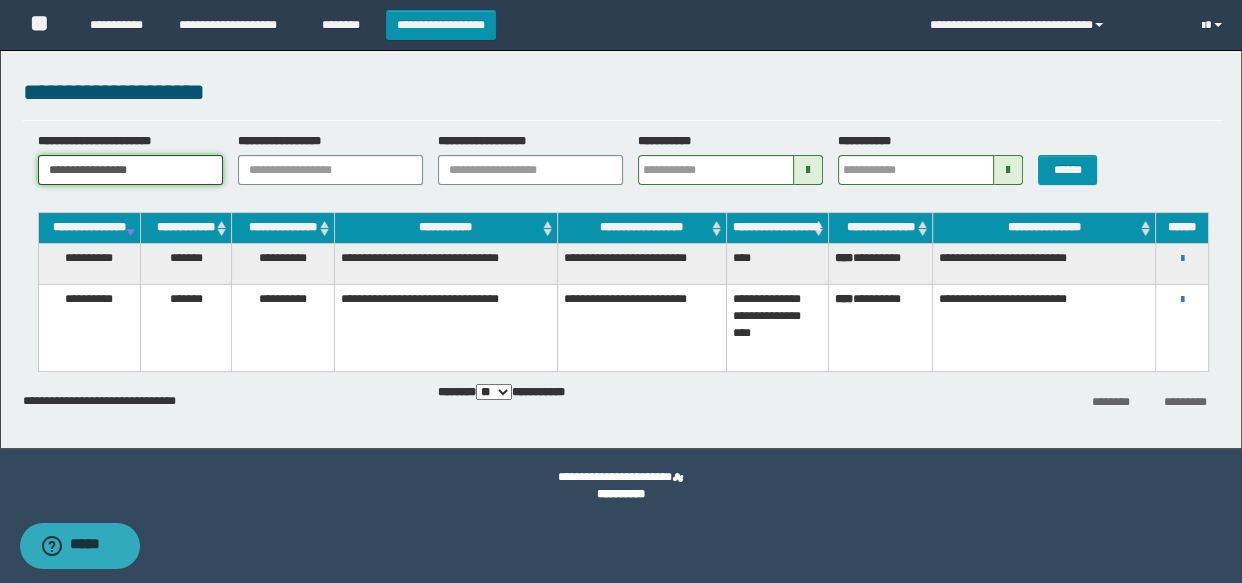 drag, startPoint x: 205, startPoint y: 167, endPoint x: 252, endPoint y: 170, distance: 47.095646 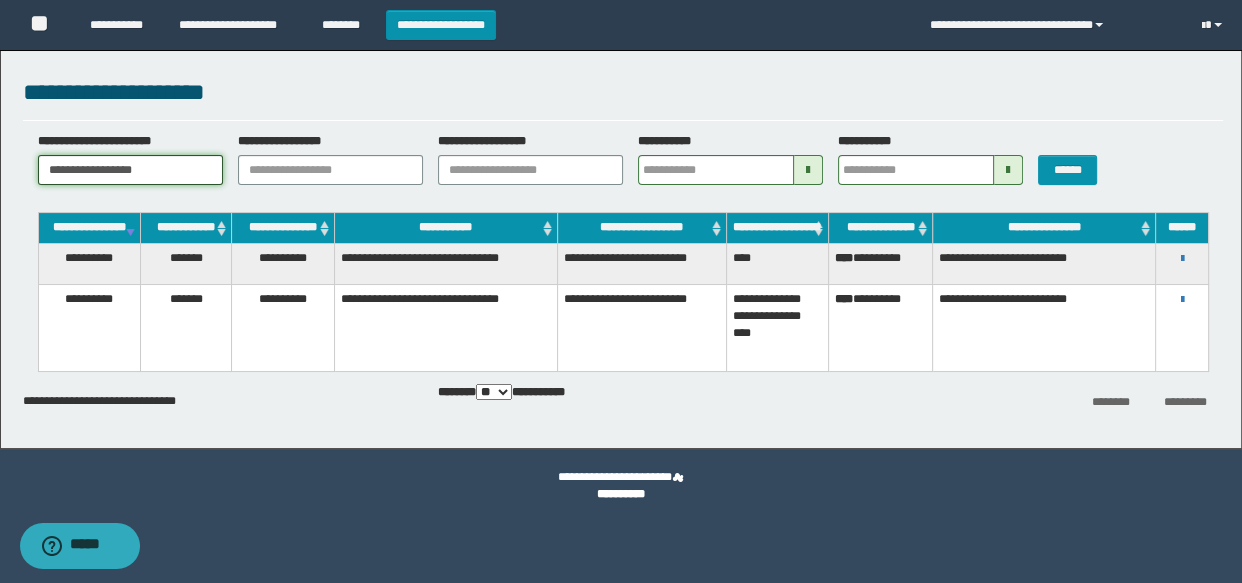 scroll, scrollTop: 0, scrollLeft: 89, axis: horizontal 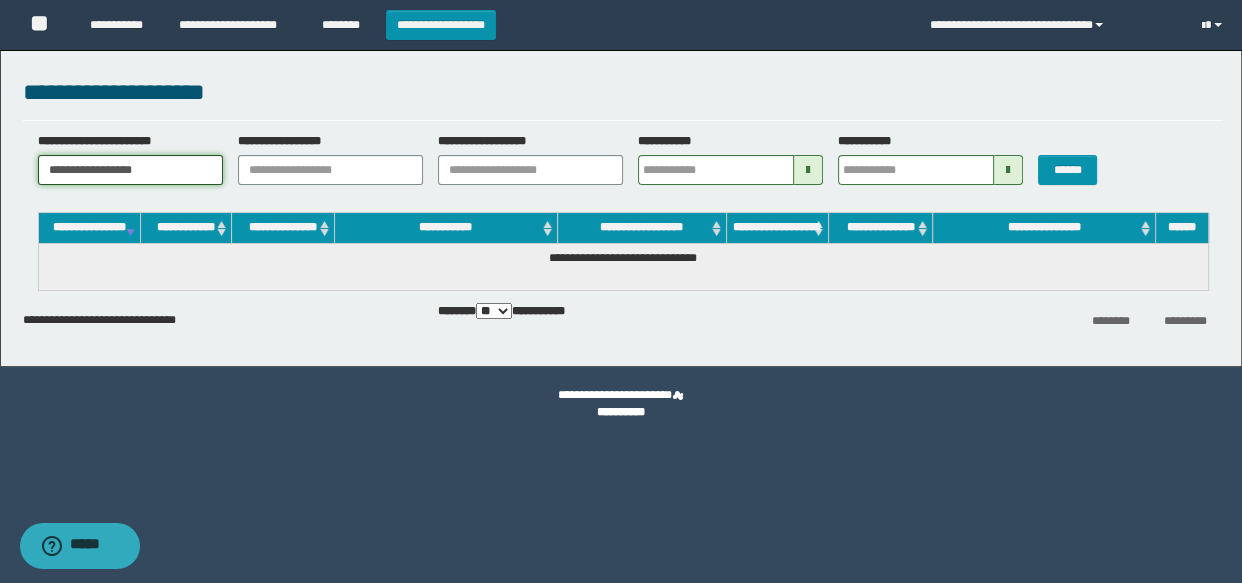 drag, startPoint x: 191, startPoint y: 174, endPoint x: 244, endPoint y: 170, distance: 53.15073 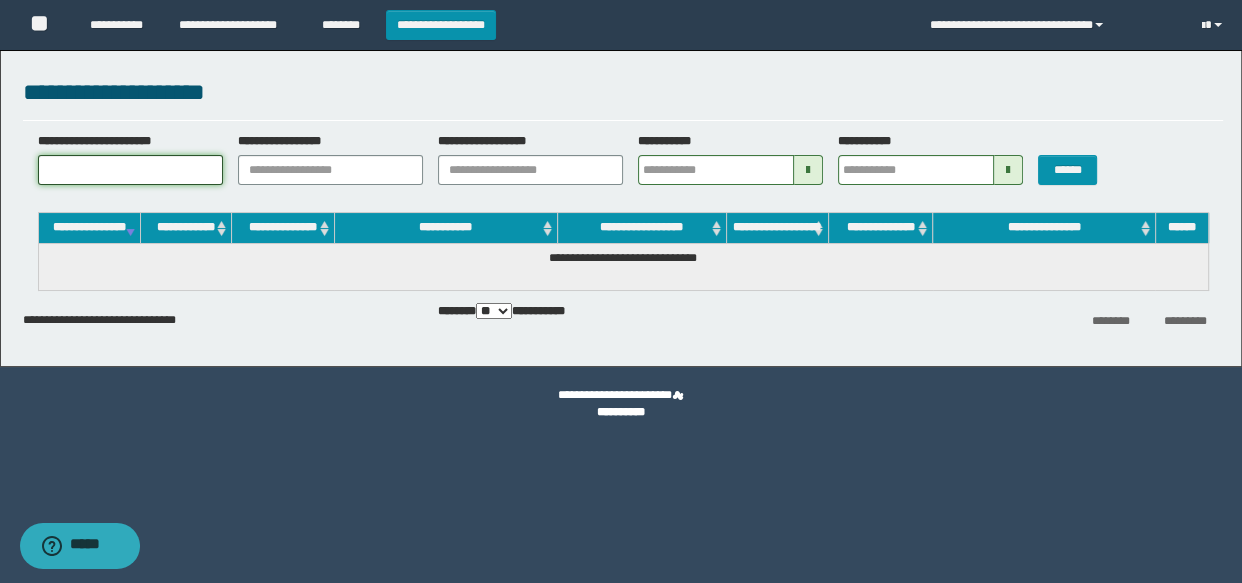 scroll, scrollTop: 0, scrollLeft: 0, axis: both 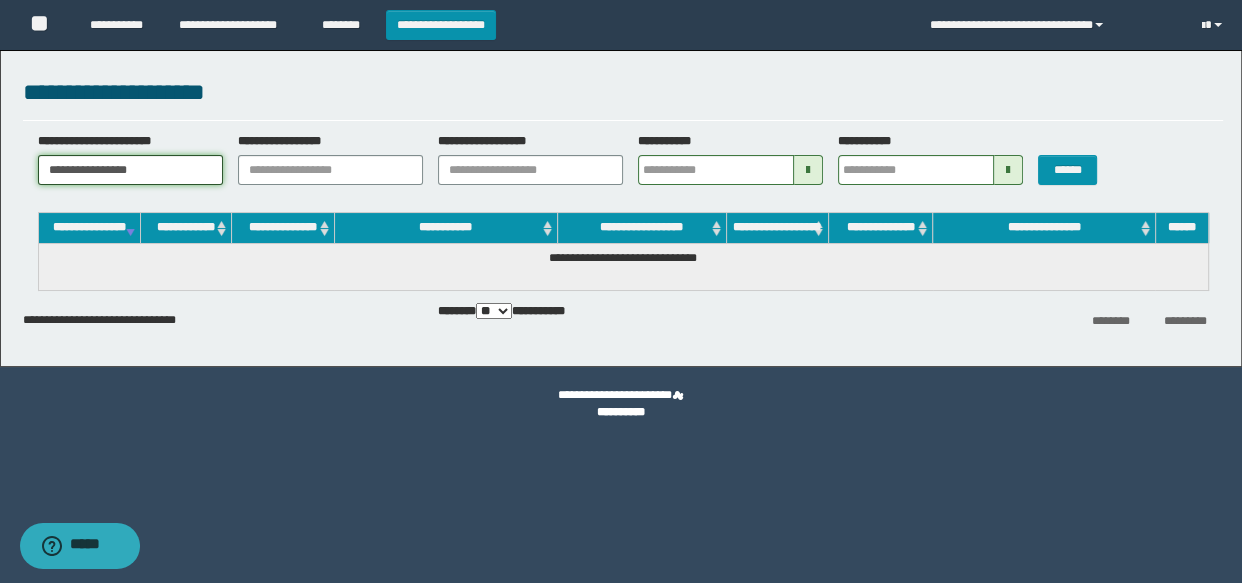 type on "**********" 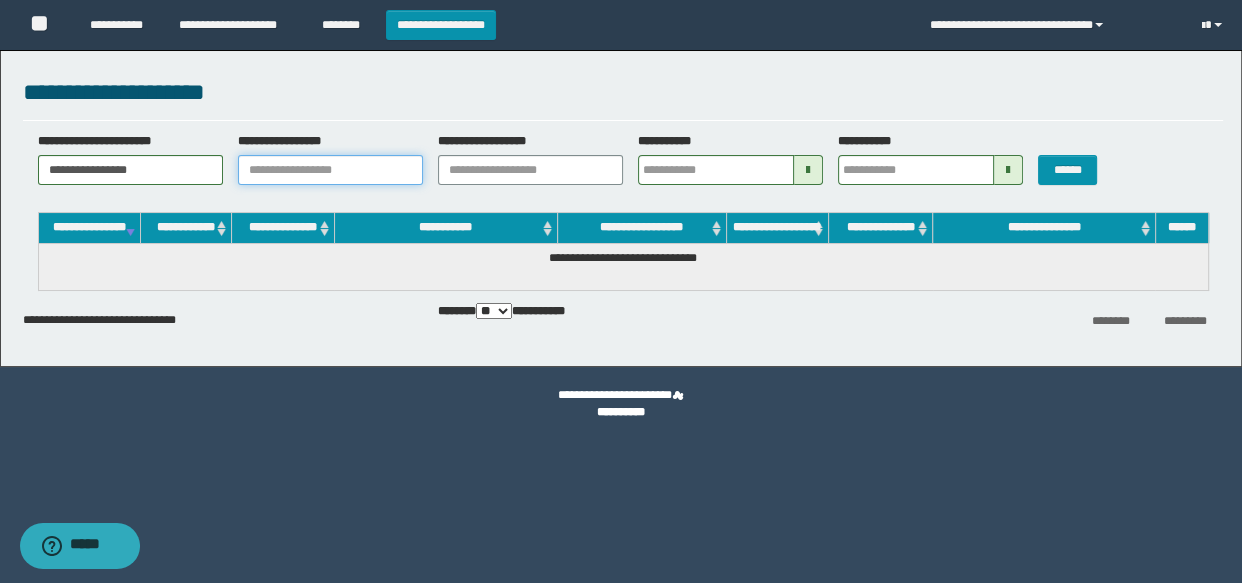 scroll, scrollTop: 0, scrollLeft: 0, axis: both 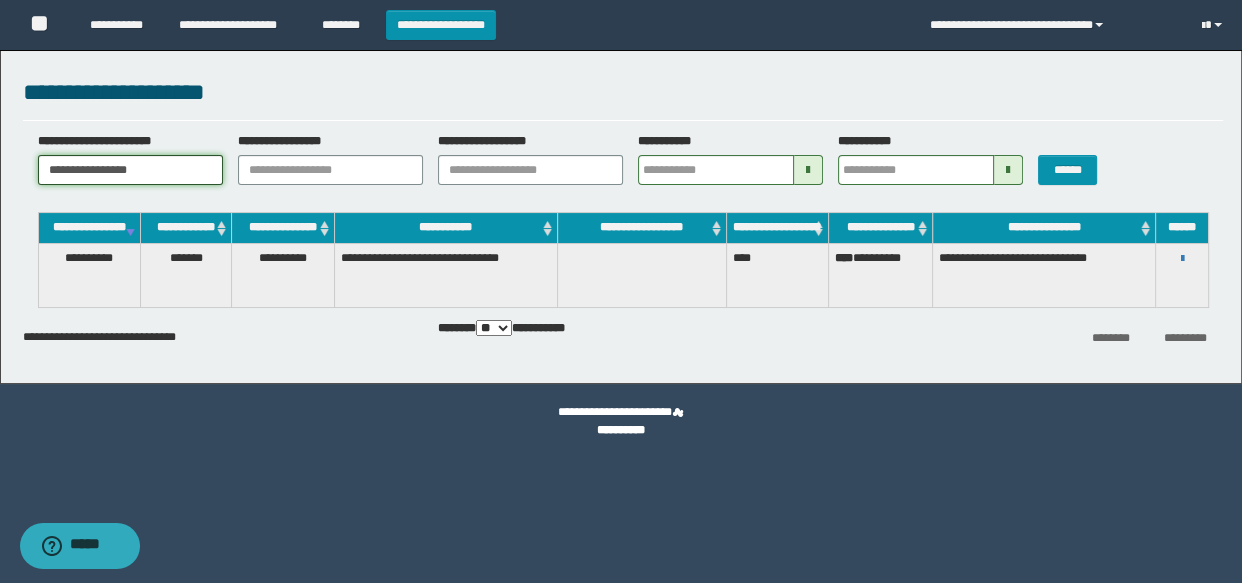 drag, startPoint x: 194, startPoint y: 167, endPoint x: 251, endPoint y: 170, distance: 57.07889 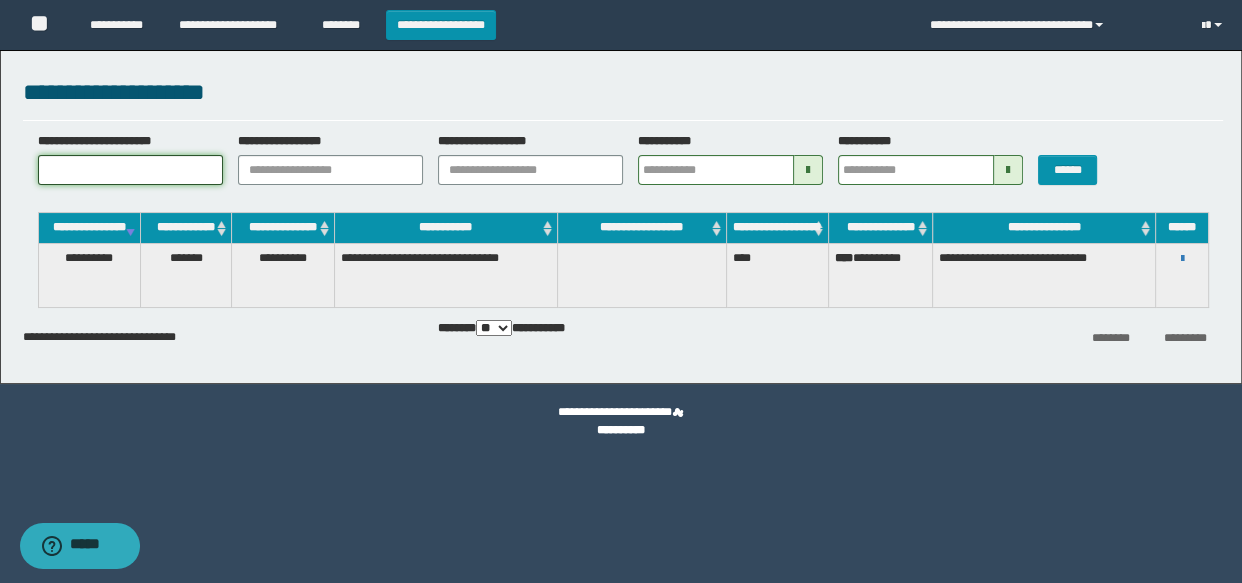 scroll, scrollTop: 0, scrollLeft: 0, axis: both 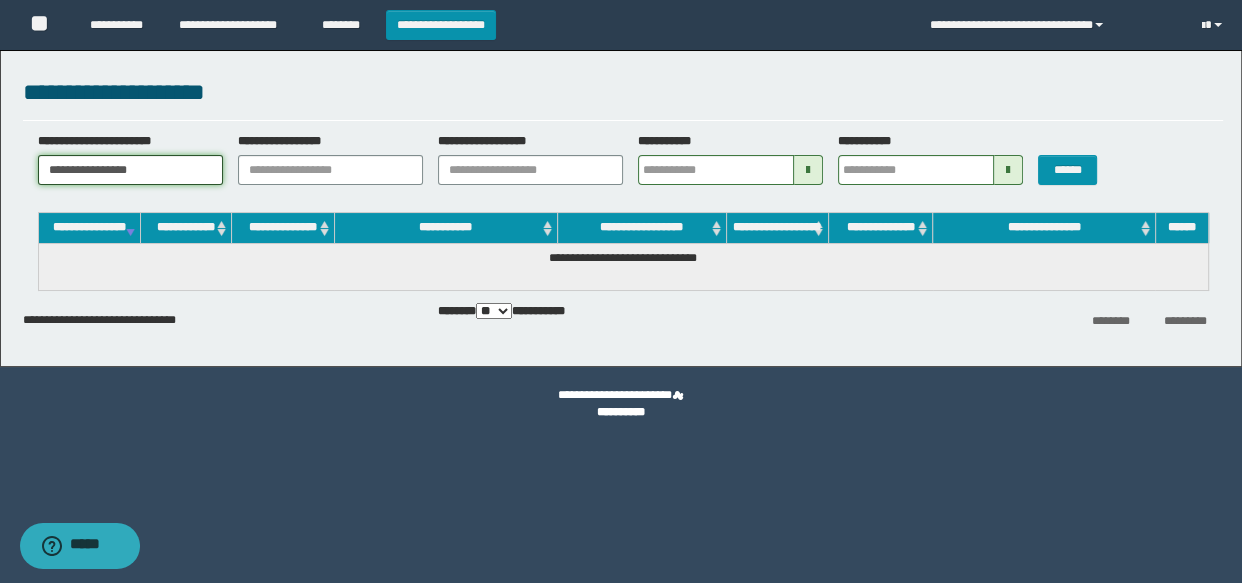 drag, startPoint x: 211, startPoint y: 167, endPoint x: 255, endPoint y: 173, distance: 44.407207 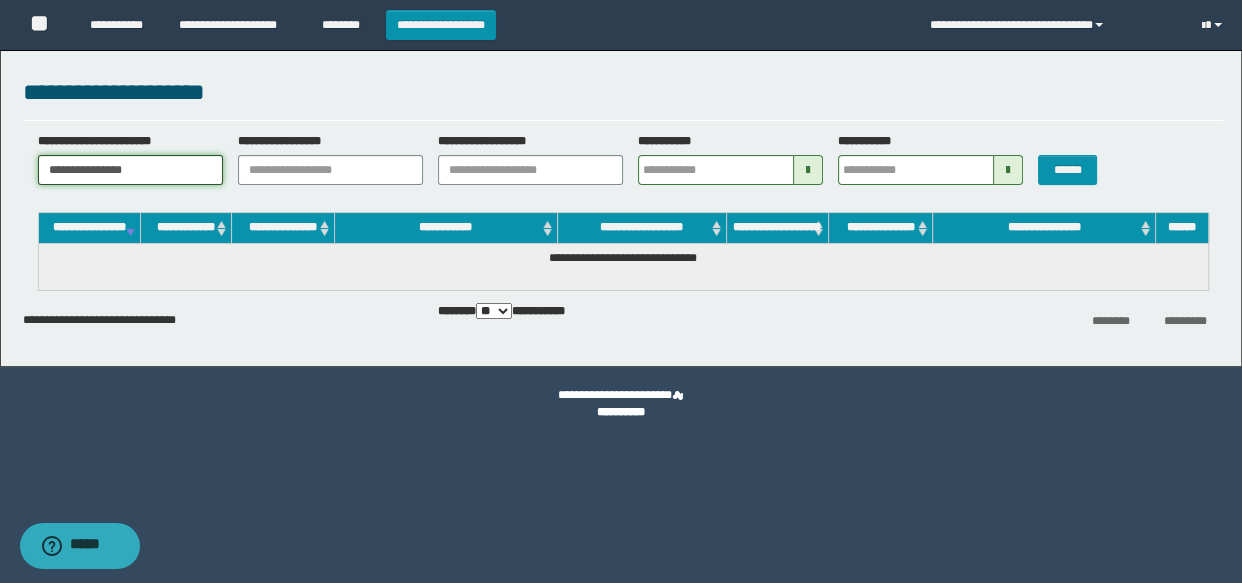 scroll, scrollTop: 0, scrollLeft: 36, axis: horizontal 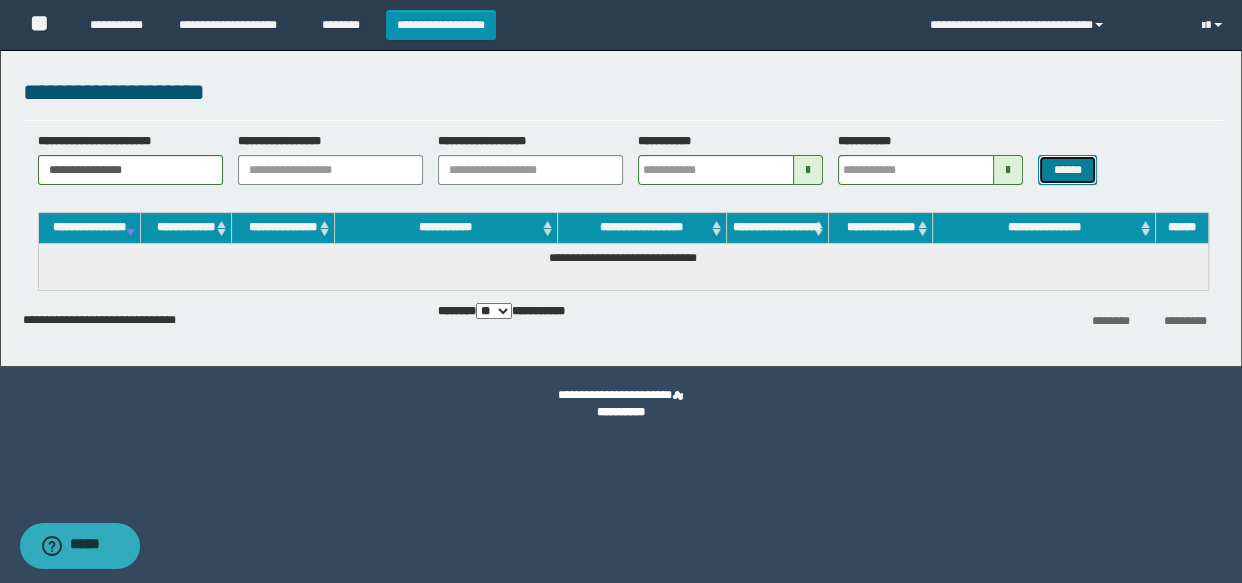 click on "******" at bounding box center (1067, 170) 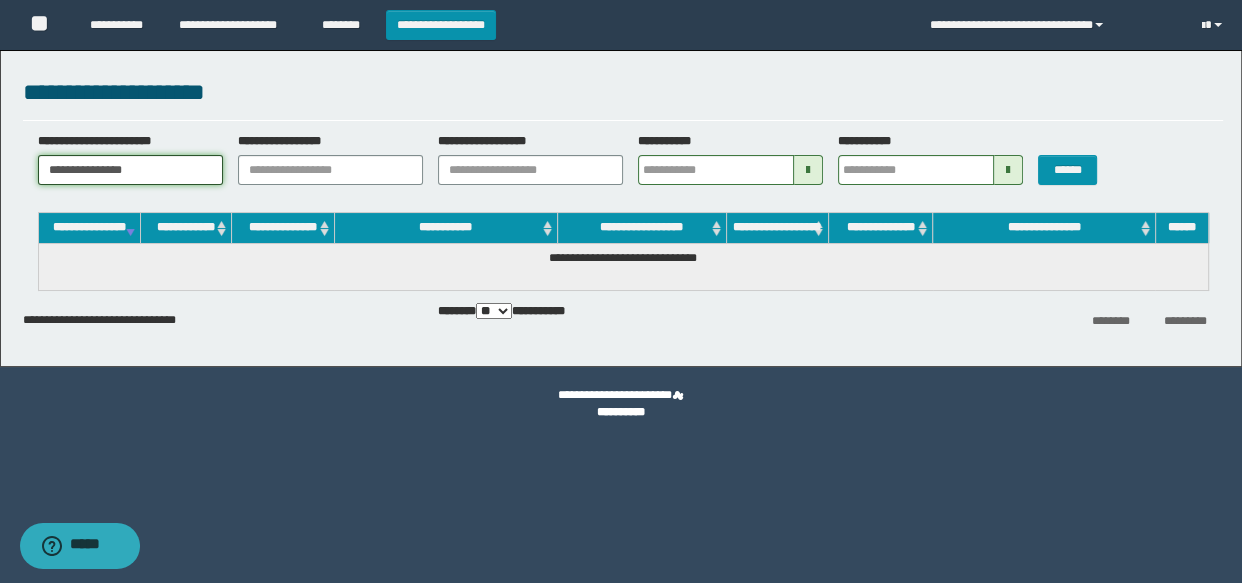 drag, startPoint x: 180, startPoint y: 172, endPoint x: 244, endPoint y: 177, distance: 64.195015 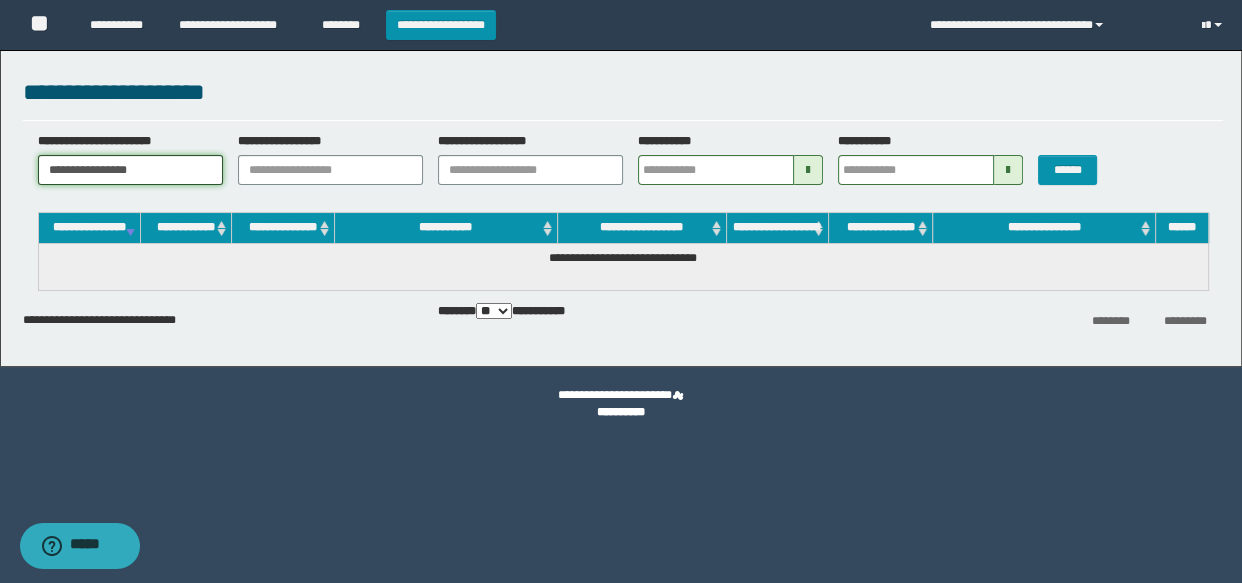 scroll, scrollTop: 0, scrollLeft: 62, axis: horizontal 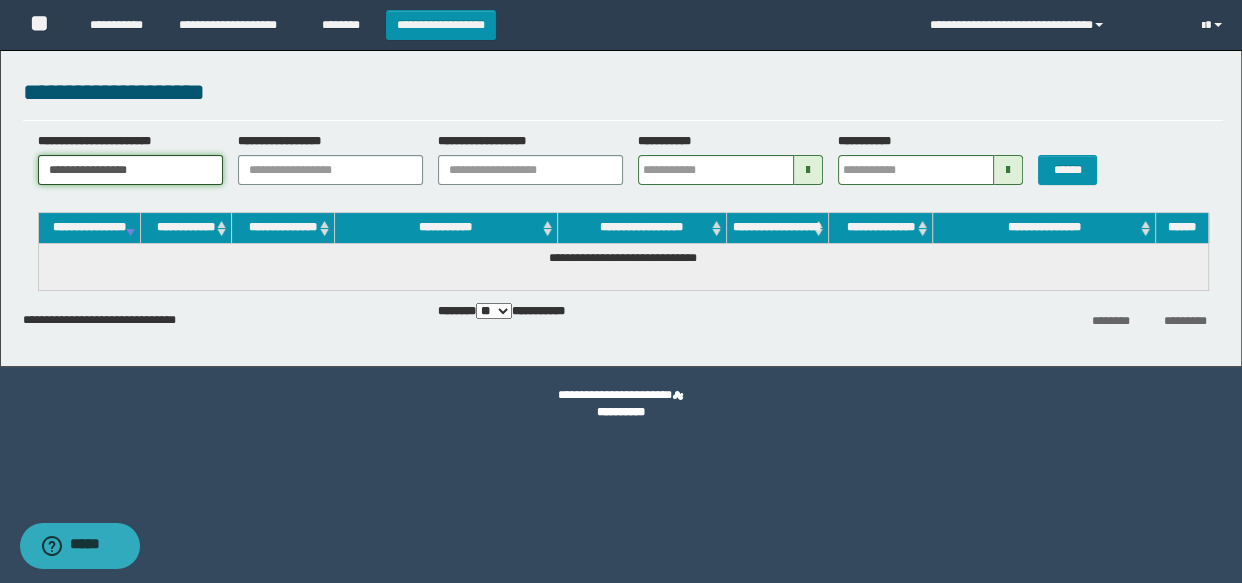 drag, startPoint x: 188, startPoint y: 170, endPoint x: 268, endPoint y: 180, distance: 80.622574 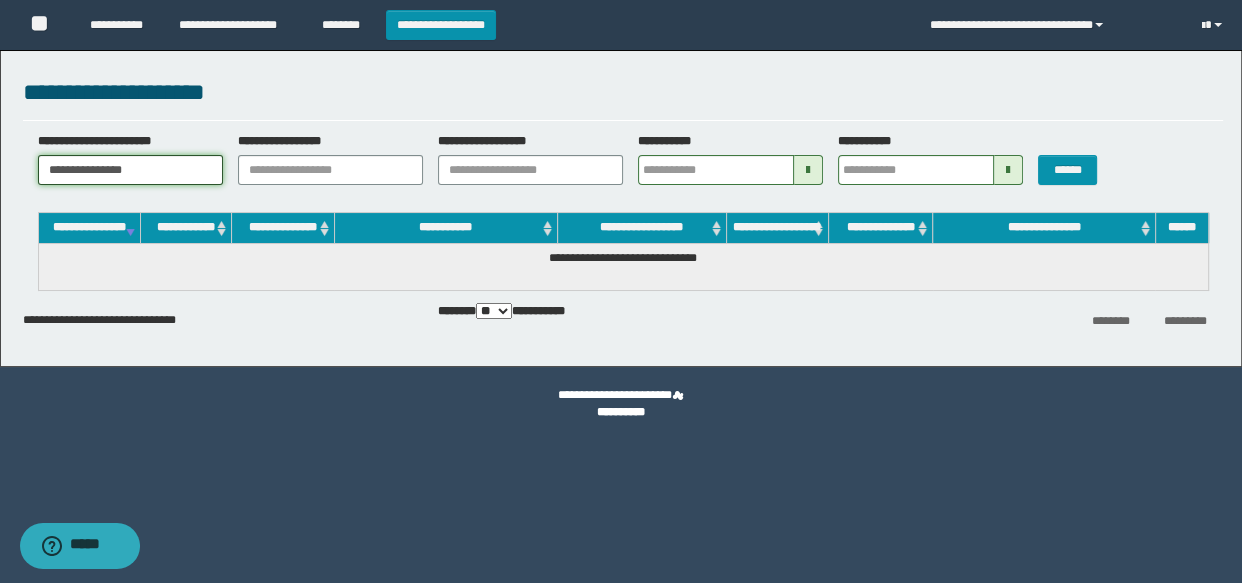 scroll, scrollTop: 0, scrollLeft: 36, axis: horizontal 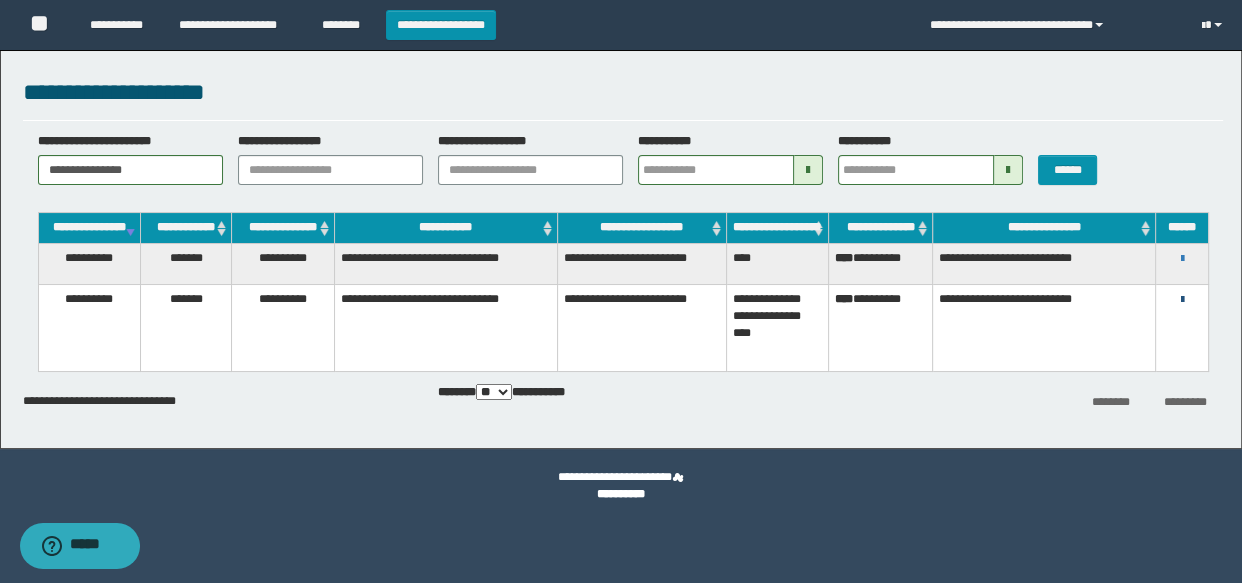click on "**********" at bounding box center (1182, 299) 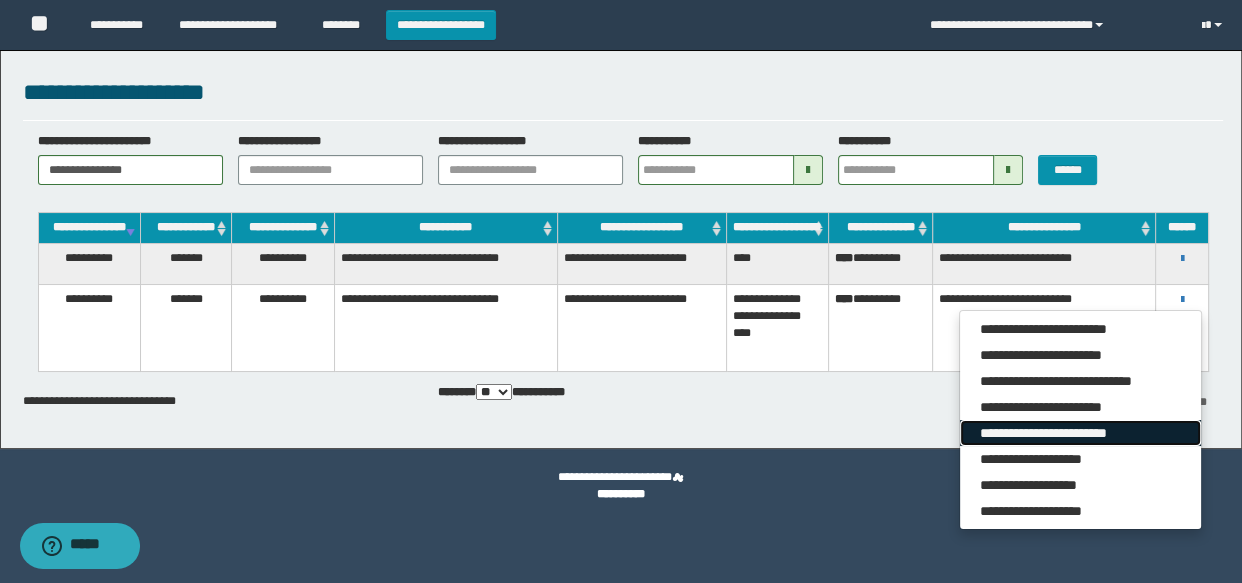 click on "**********" at bounding box center (1080, 433) 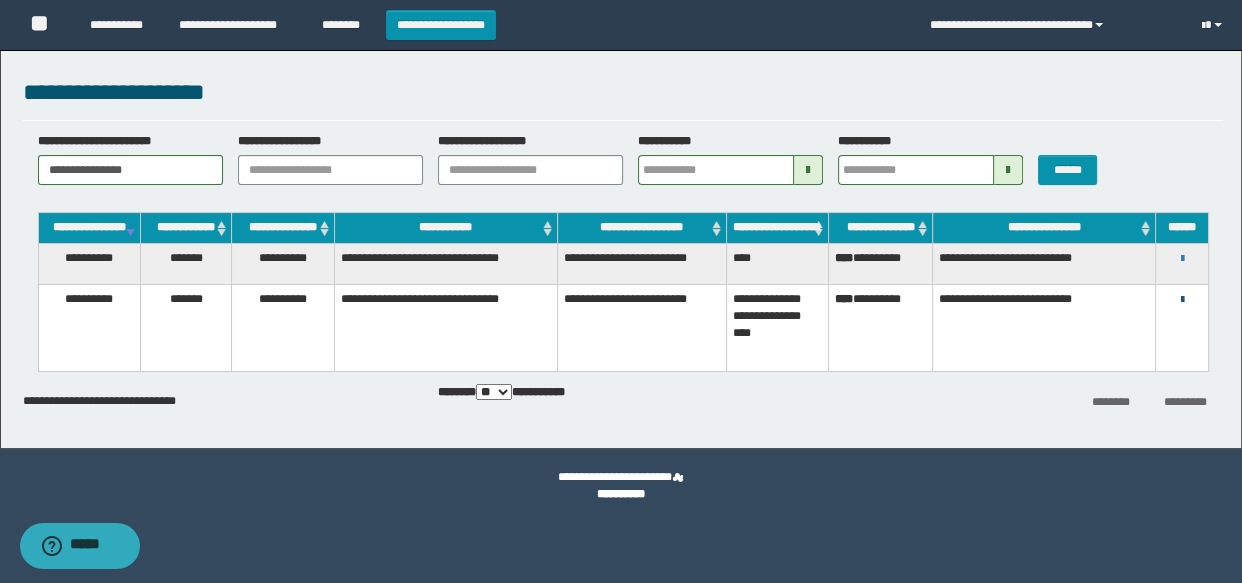 click at bounding box center (1181, 300) 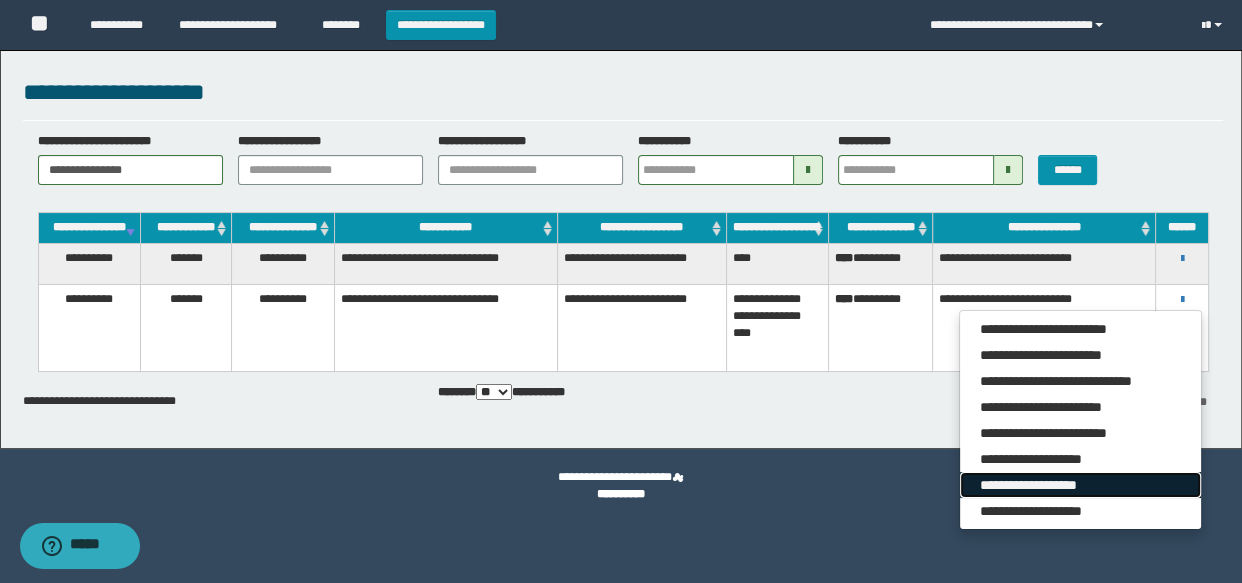 click on "**********" at bounding box center (1080, 485) 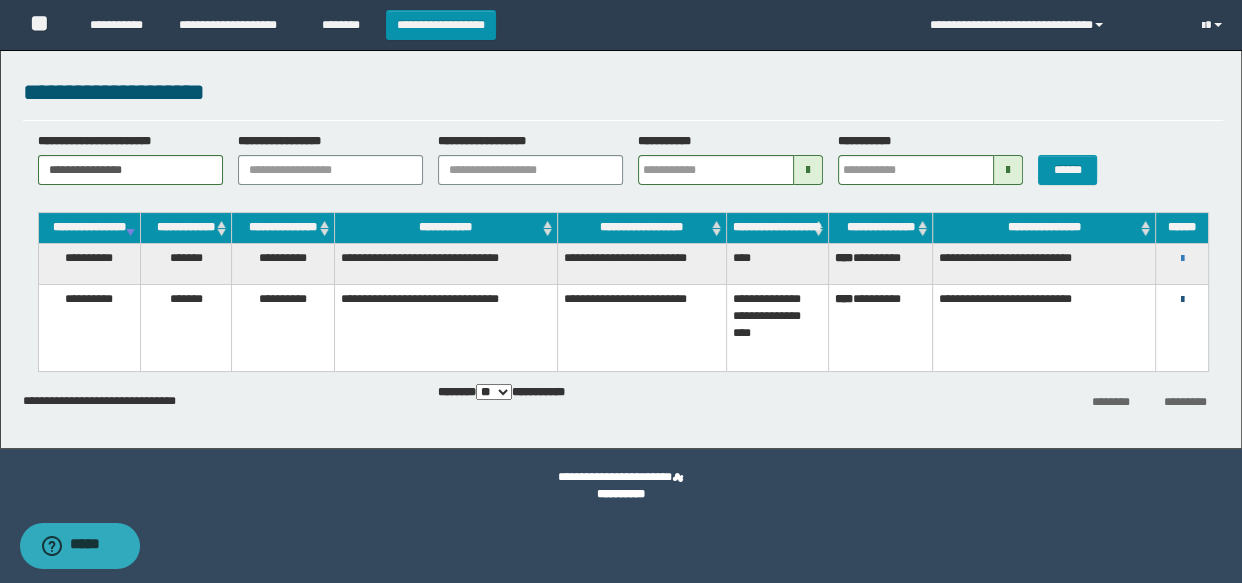 click at bounding box center (1181, 300) 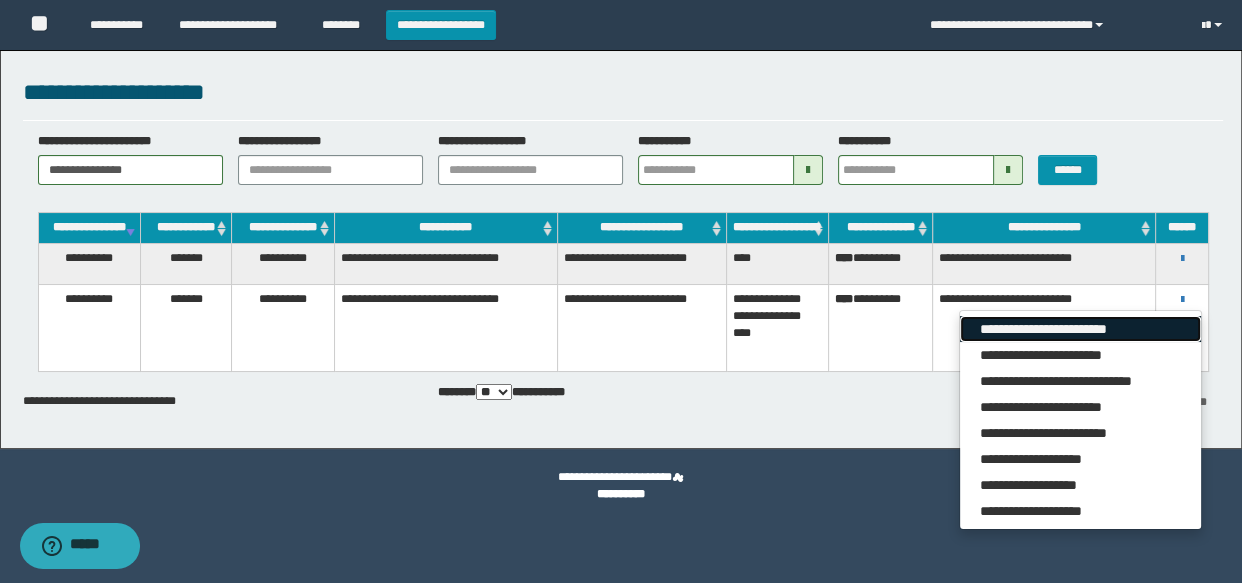click on "**********" at bounding box center (1080, 329) 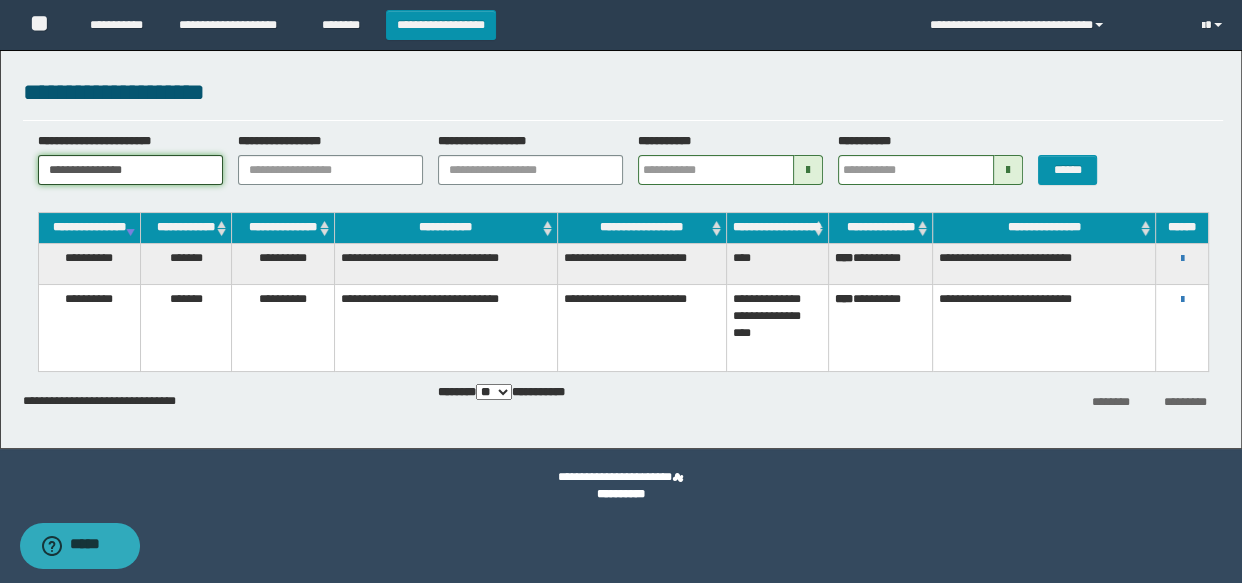 drag, startPoint x: 173, startPoint y: 170, endPoint x: 272, endPoint y: 180, distance: 99.50377 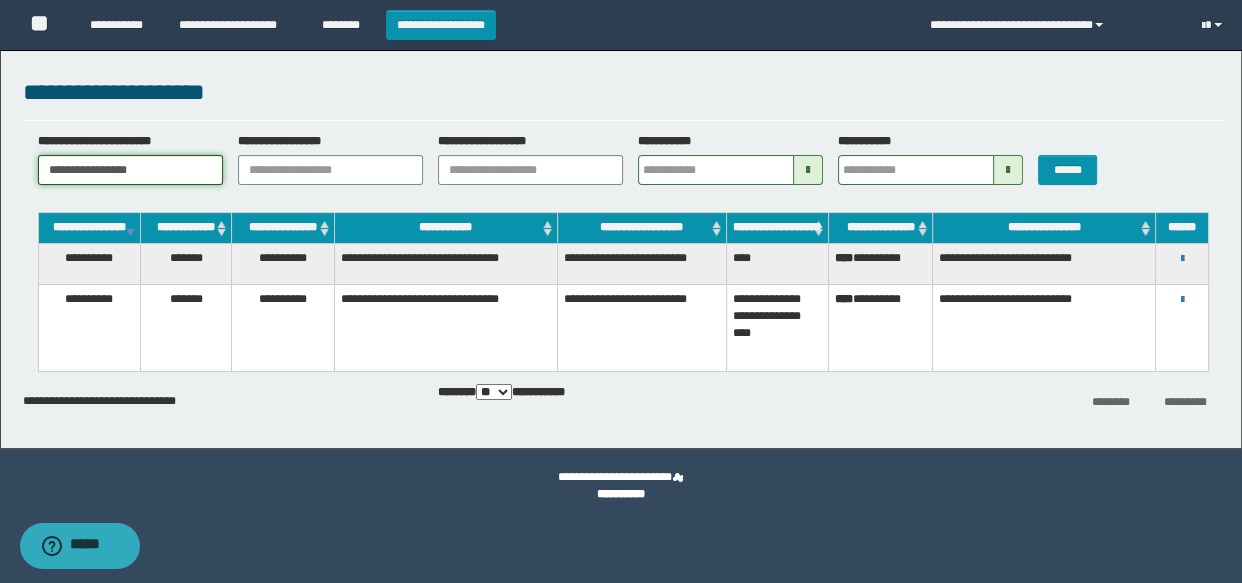 scroll, scrollTop: 0, scrollLeft: 61, axis: horizontal 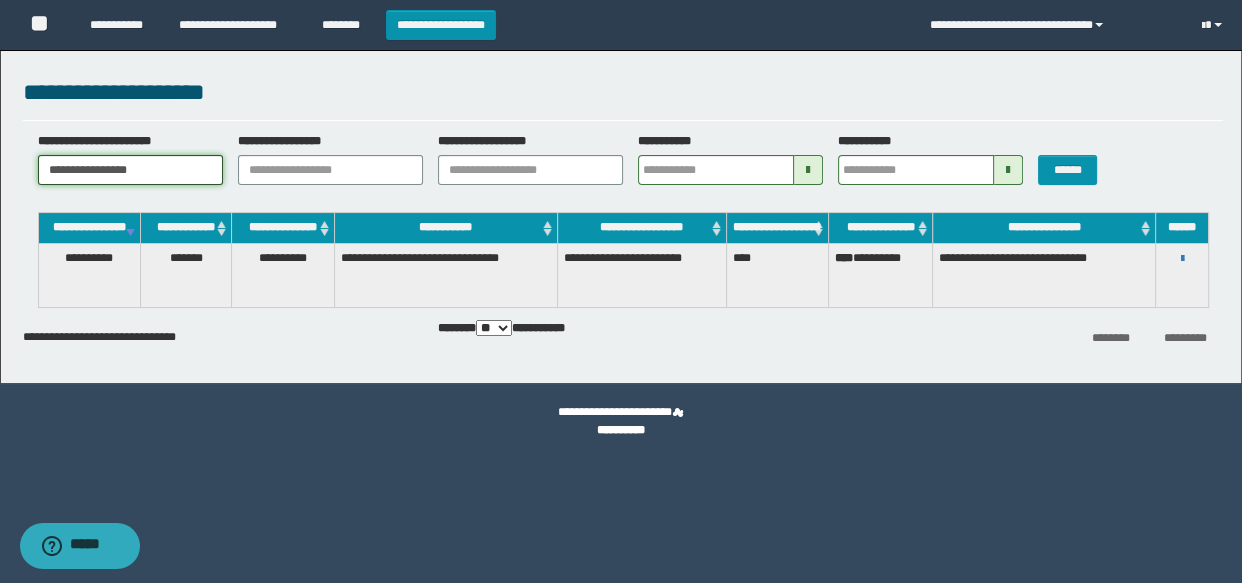drag, startPoint x: 179, startPoint y: 156, endPoint x: 249, endPoint y: 181, distance: 74.330345 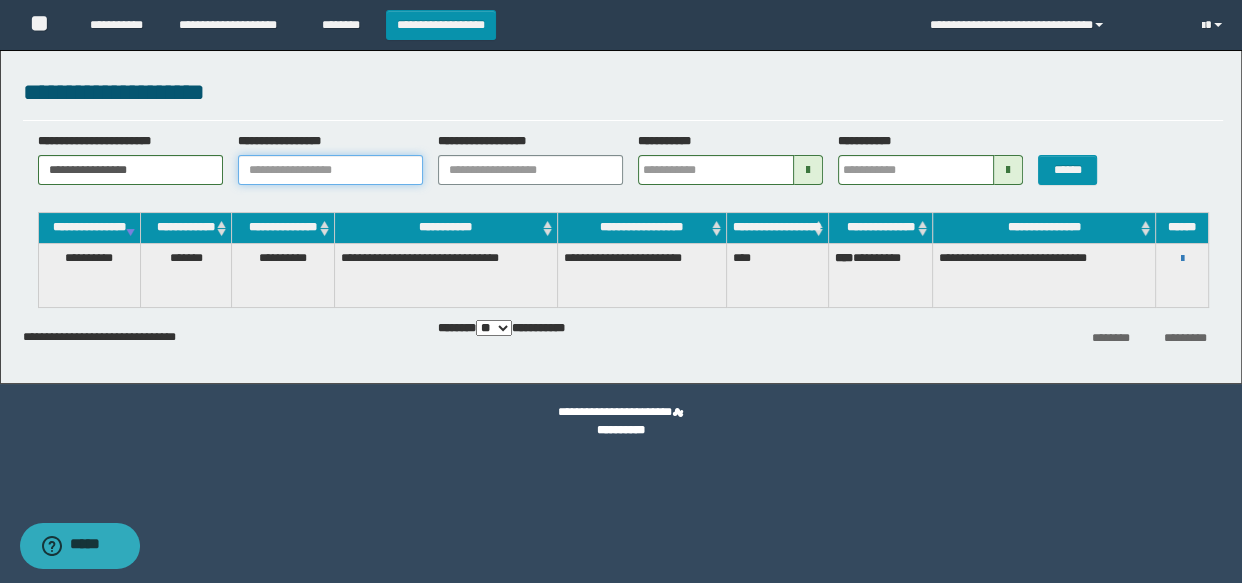scroll, scrollTop: 0, scrollLeft: 0, axis: both 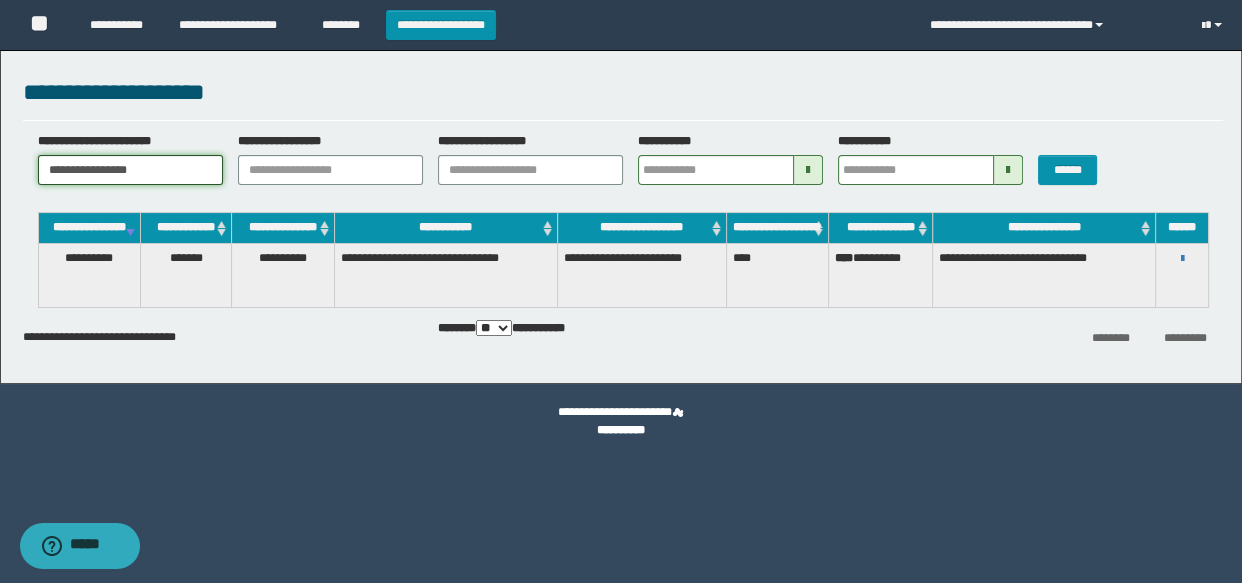 drag, startPoint x: 194, startPoint y: 172, endPoint x: 248, endPoint y: 181, distance: 54.74486 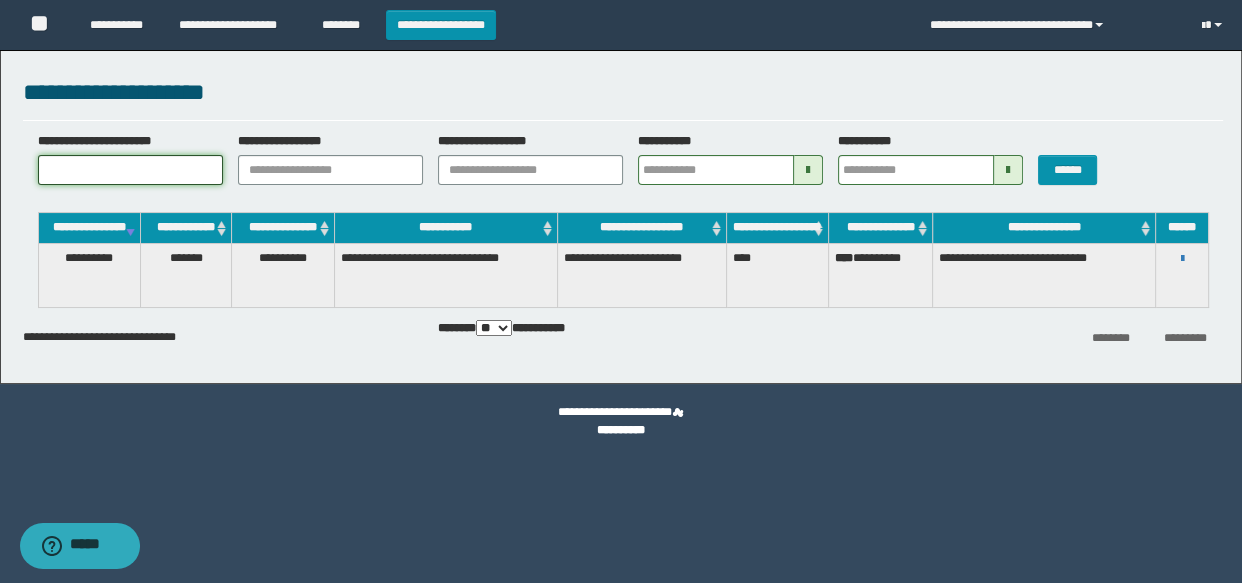 scroll, scrollTop: 0, scrollLeft: 0, axis: both 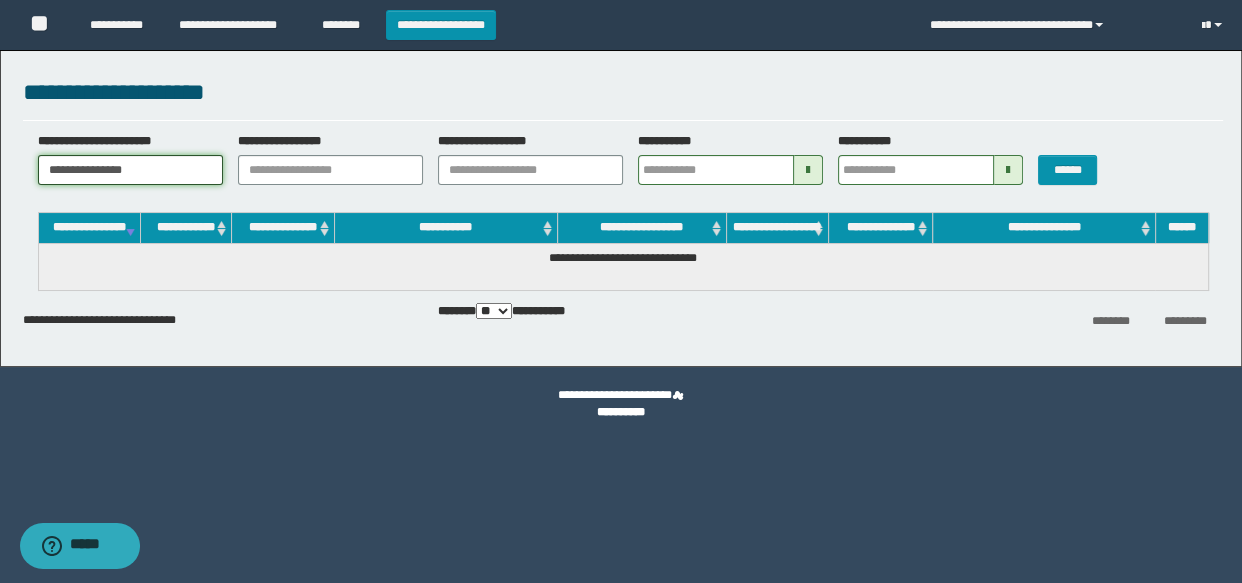 drag, startPoint x: 200, startPoint y: 170, endPoint x: 228, endPoint y: 170, distance: 28 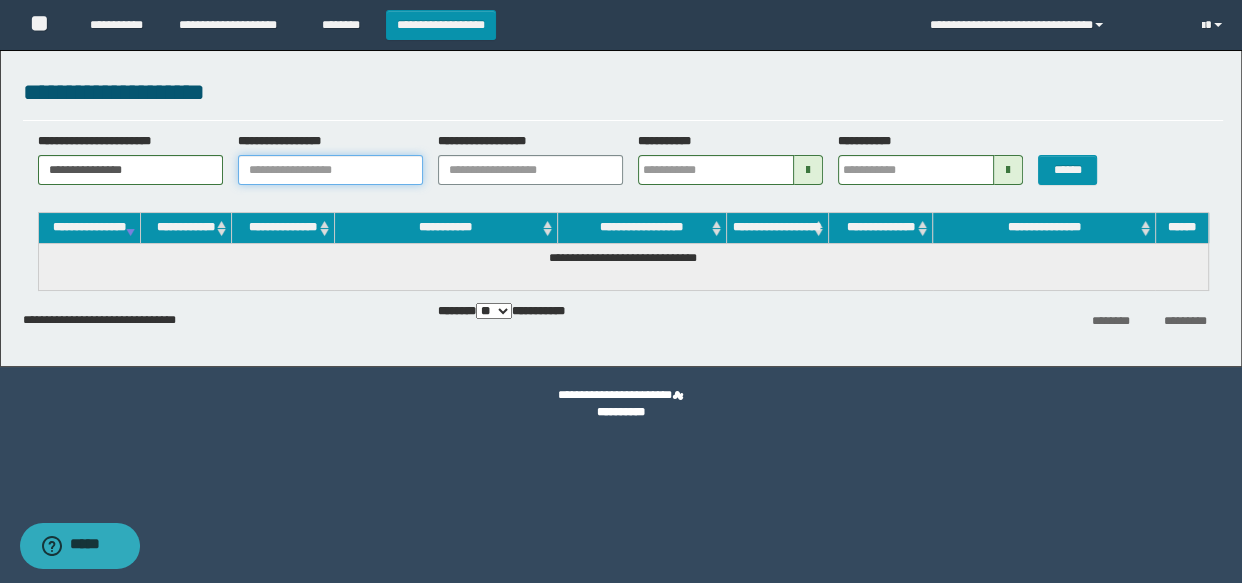 scroll, scrollTop: 0, scrollLeft: 0, axis: both 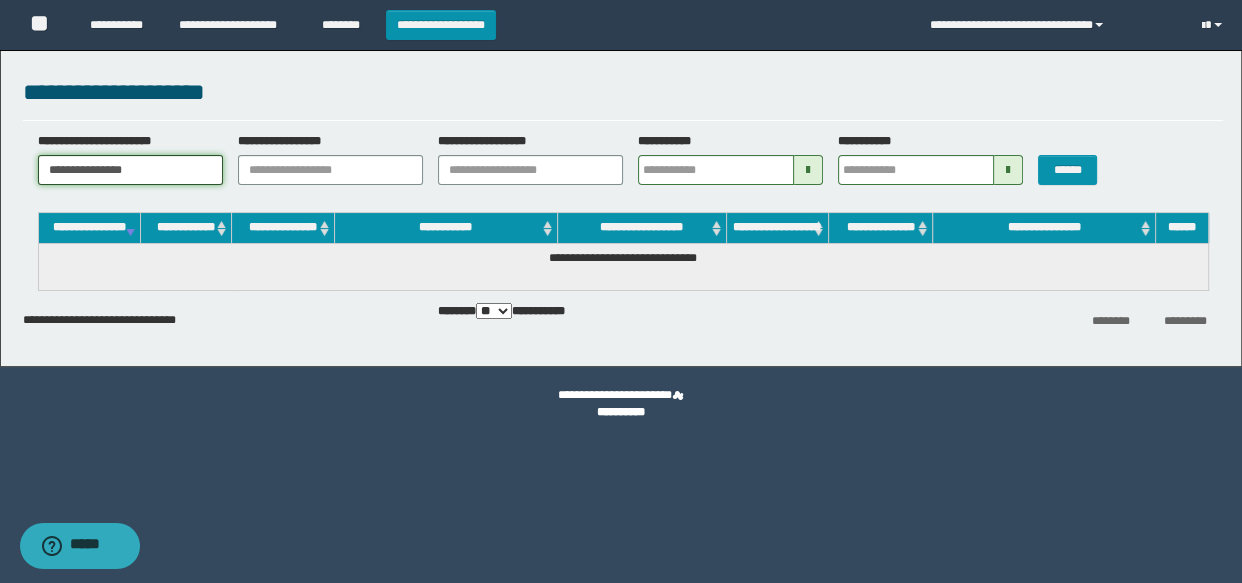 drag, startPoint x: 182, startPoint y: 176, endPoint x: 241, endPoint y: 172, distance: 59.135437 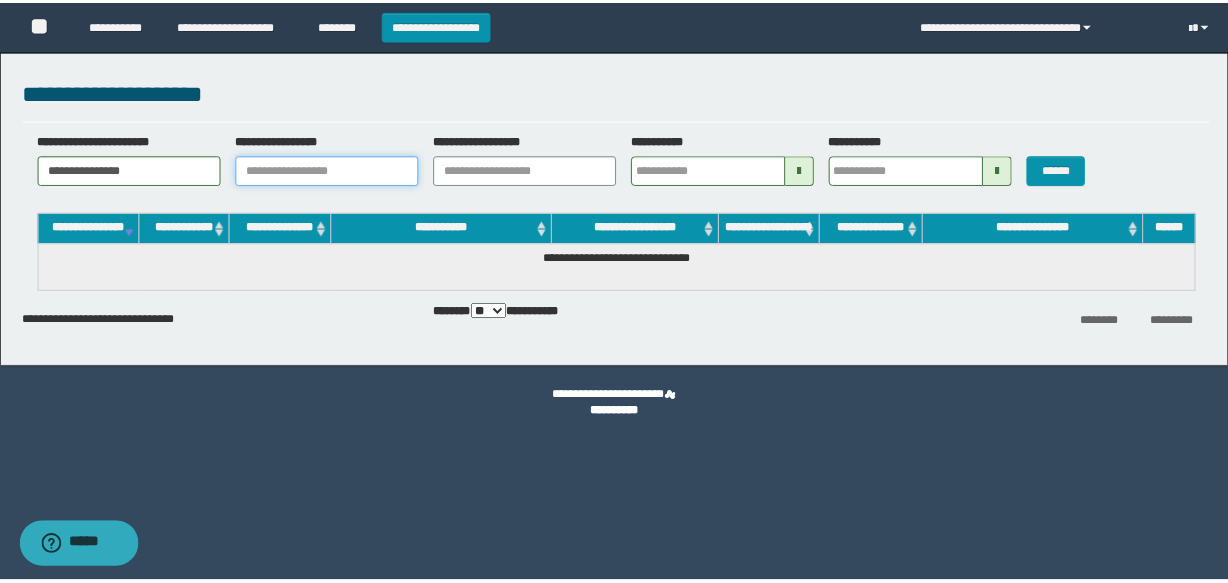 scroll, scrollTop: 0, scrollLeft: 0, axis: both 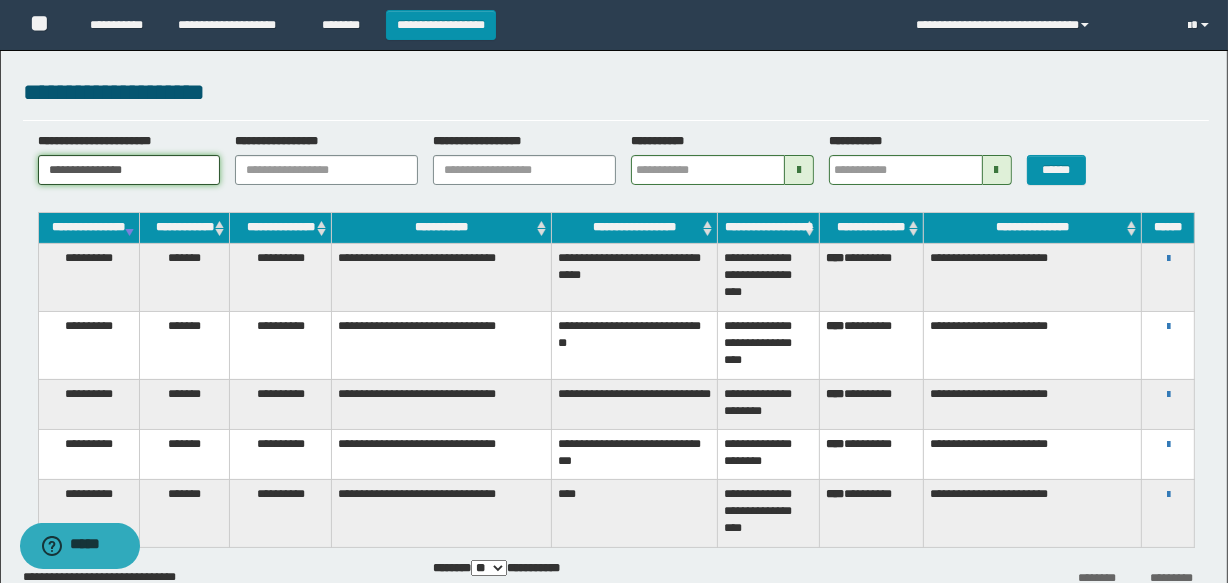 drag, startPoint x: 180, startPoint y: 168, endPoint x: 244, endPoint y: 173, distance: 64.195015 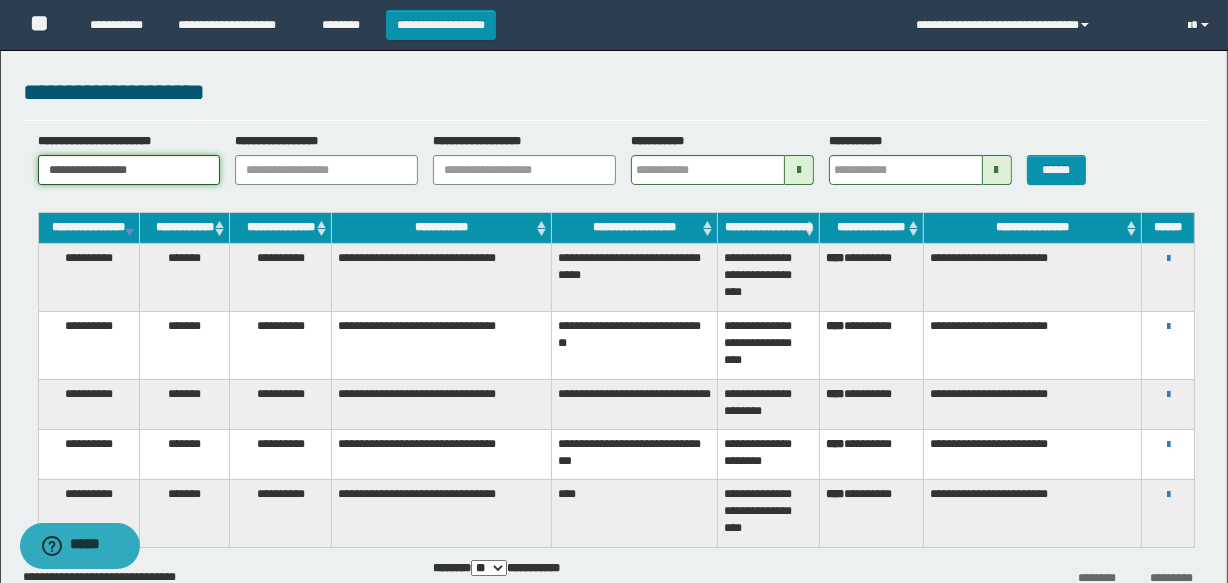 scroll, scrollTop: 0, scrollLeft: 65, axis: horizontal 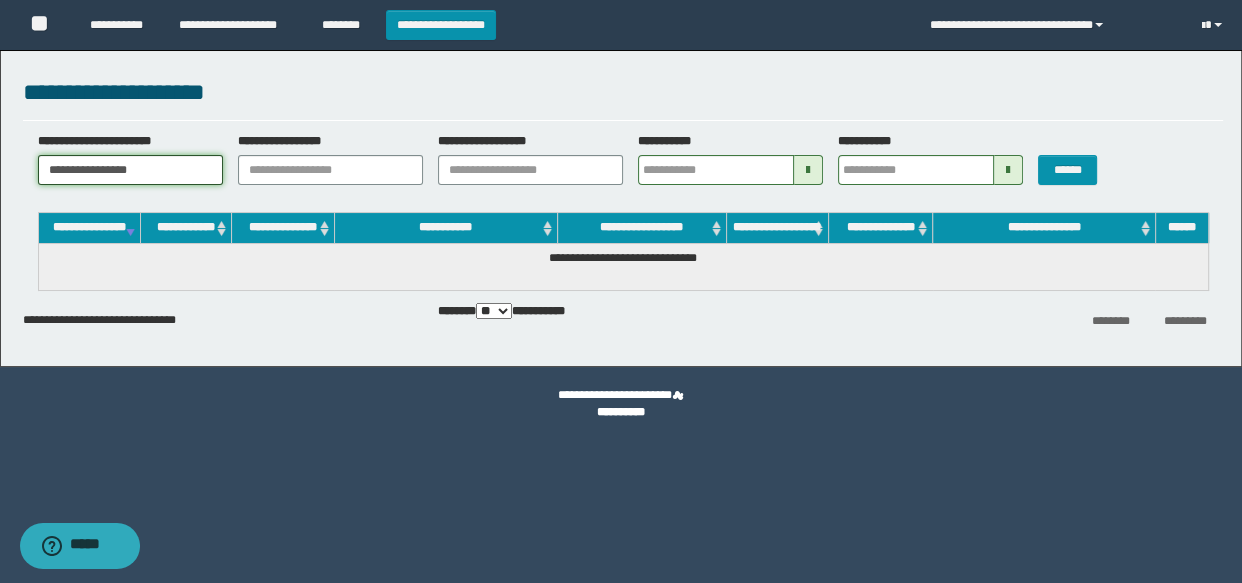 drag, startPoint x: 202, startPoint y: 175, endPoint x: 245, endPoint y: 170, distance: 43.289722 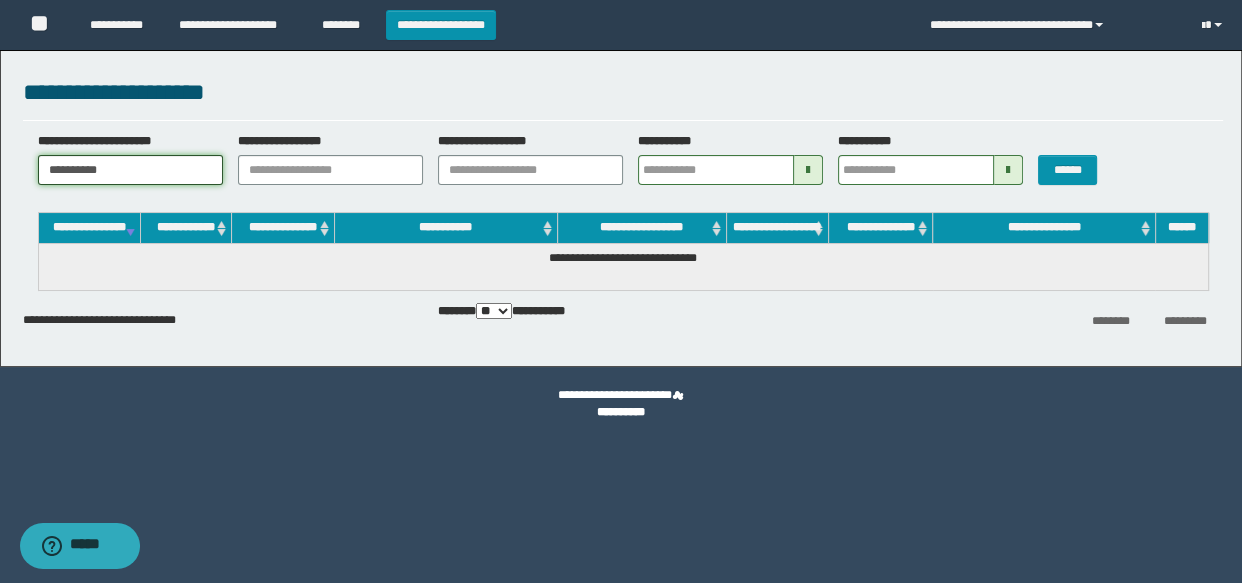 scroll, scrollTop: 0, scrollLeft: 4, axis: horizontal 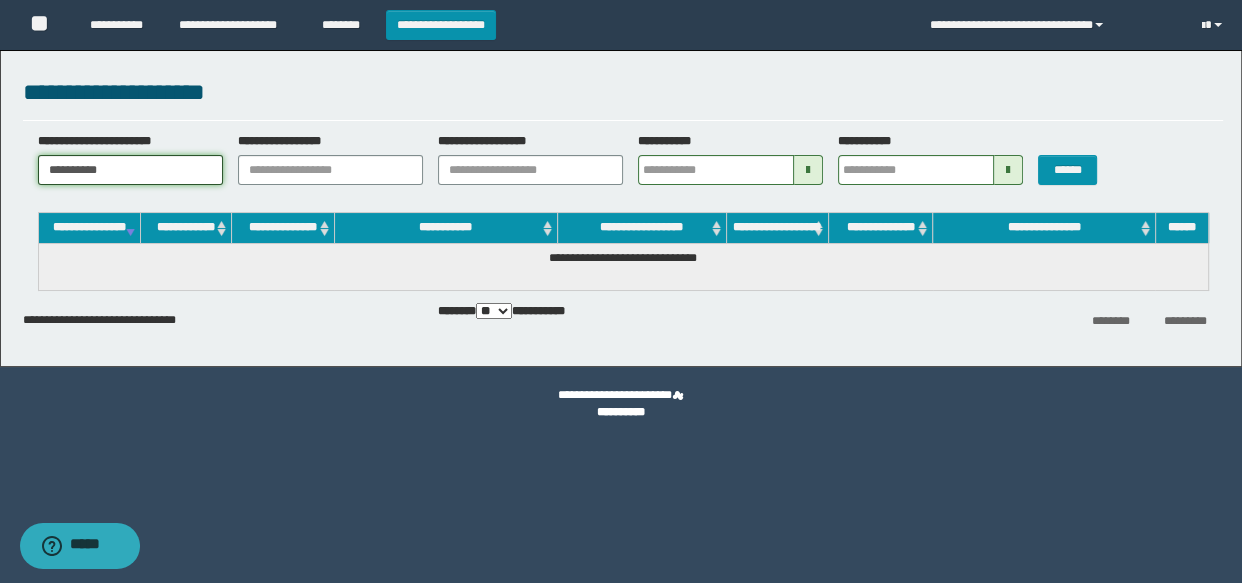drag, startPoint x: 202, startPoint y: 162, endPoint x: 272, endPoint y: 174, distance: 71.021126 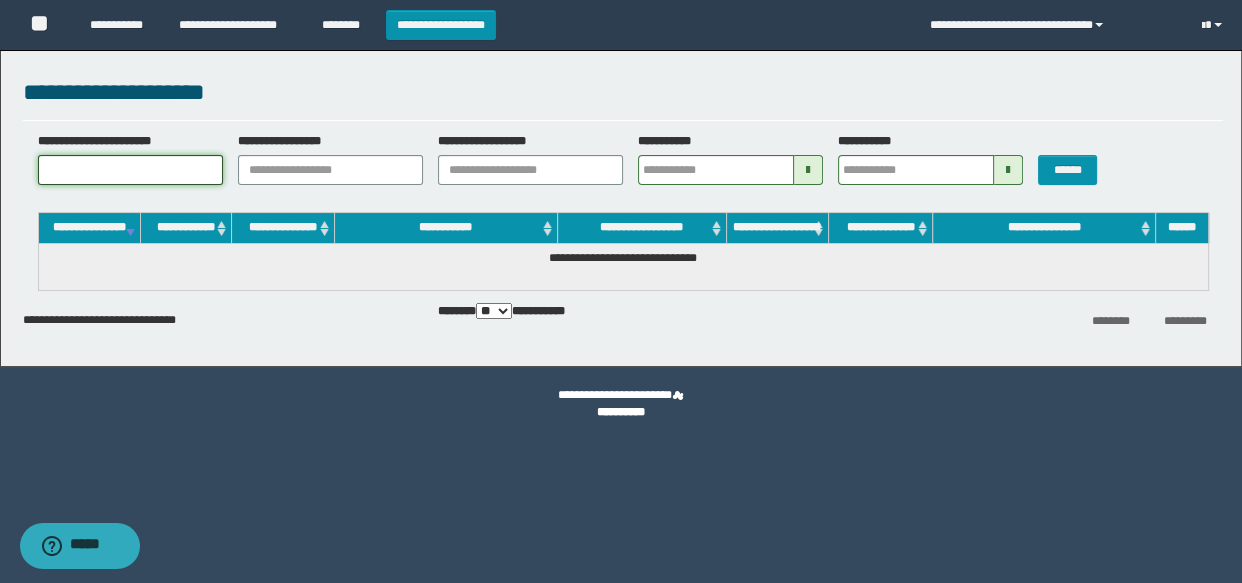 scroll, scrollTop: 0, scrollLeft: 0, axis: both 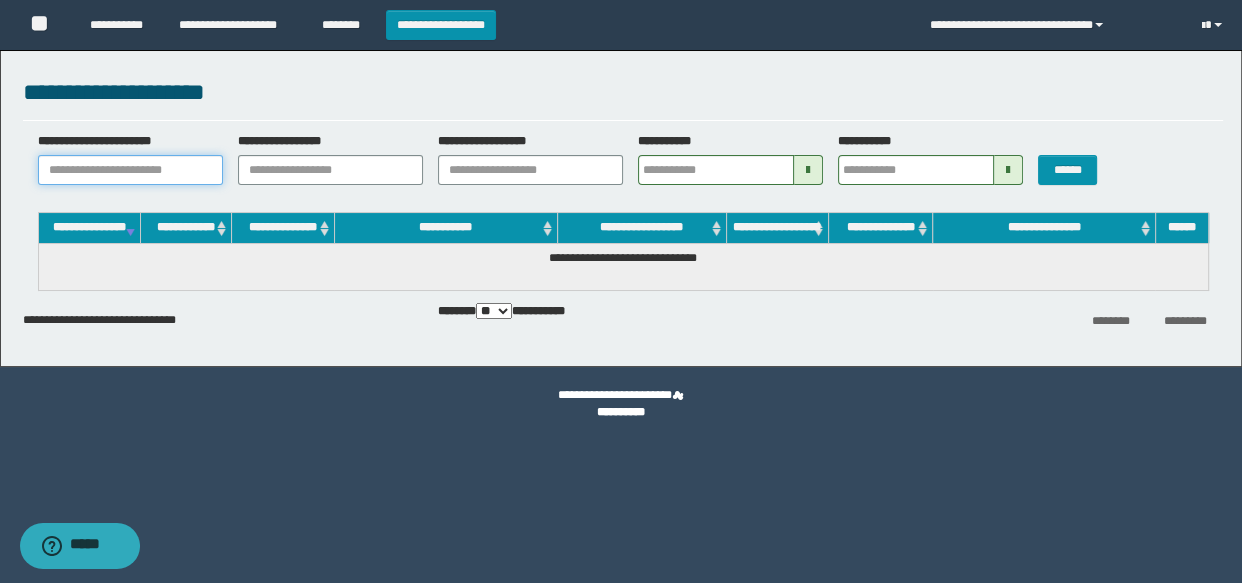 paste on "**********" 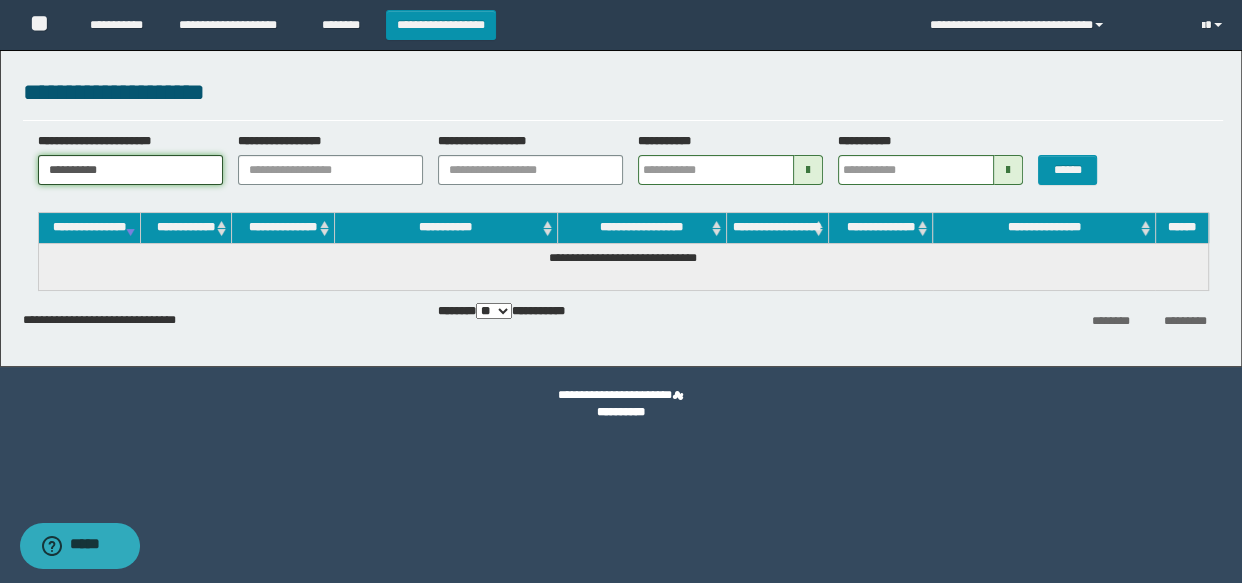 drag, startPoint x: 163, startPoint y: 170, endPoint x: 10, endPoint y: 168, distance: 153.01308 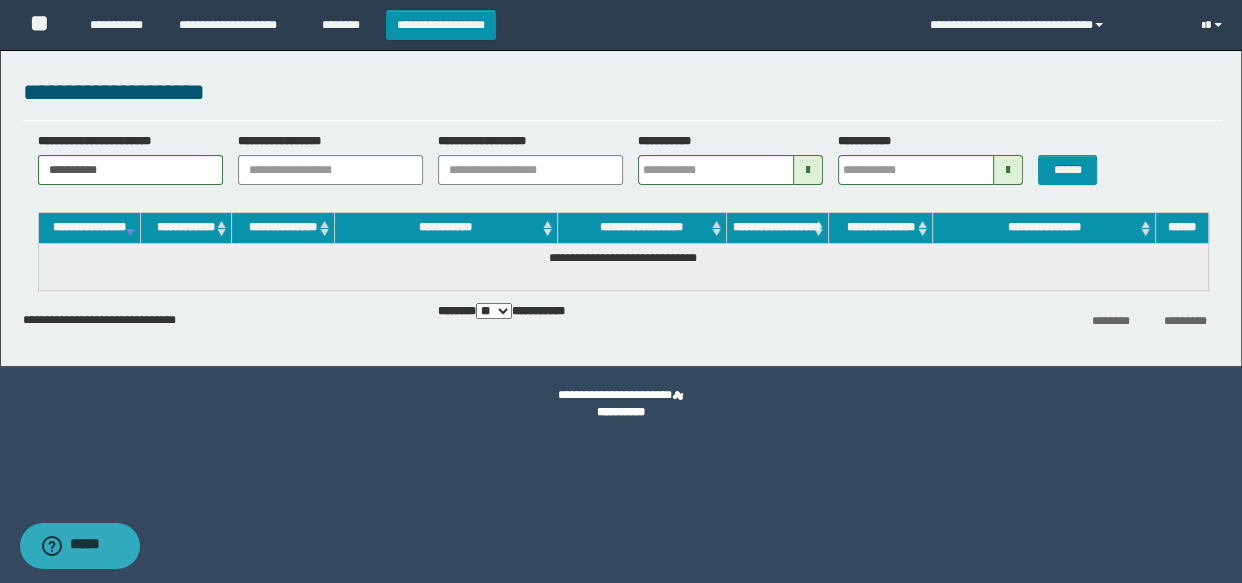 click on "**********" at bounding box center (623, 166) 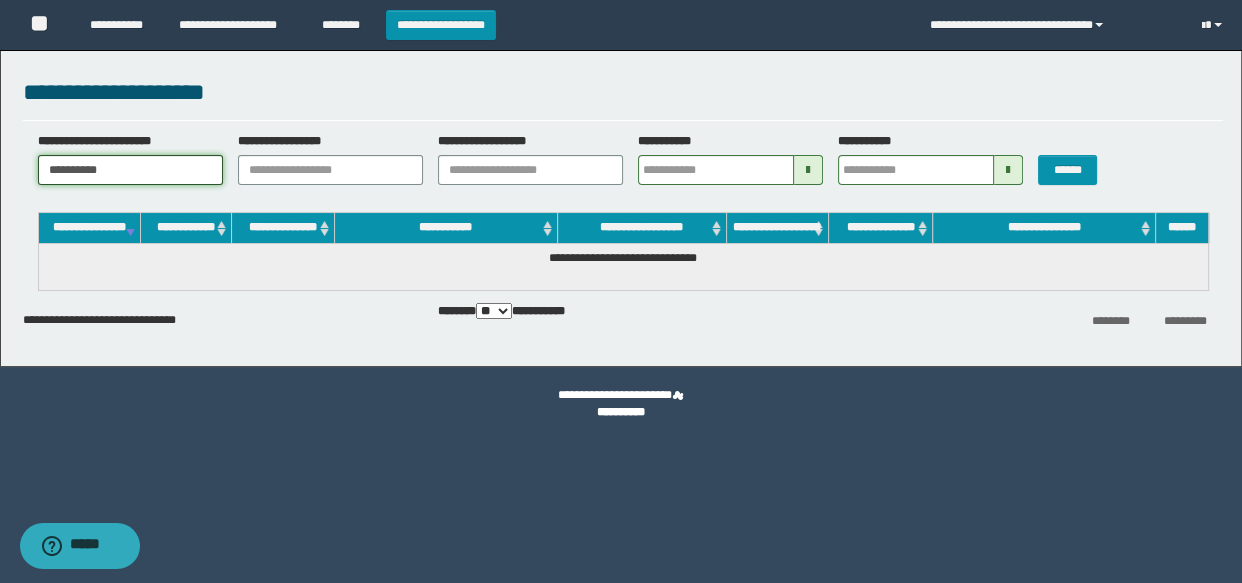 click on "**********" at bounding box center (130, 170) 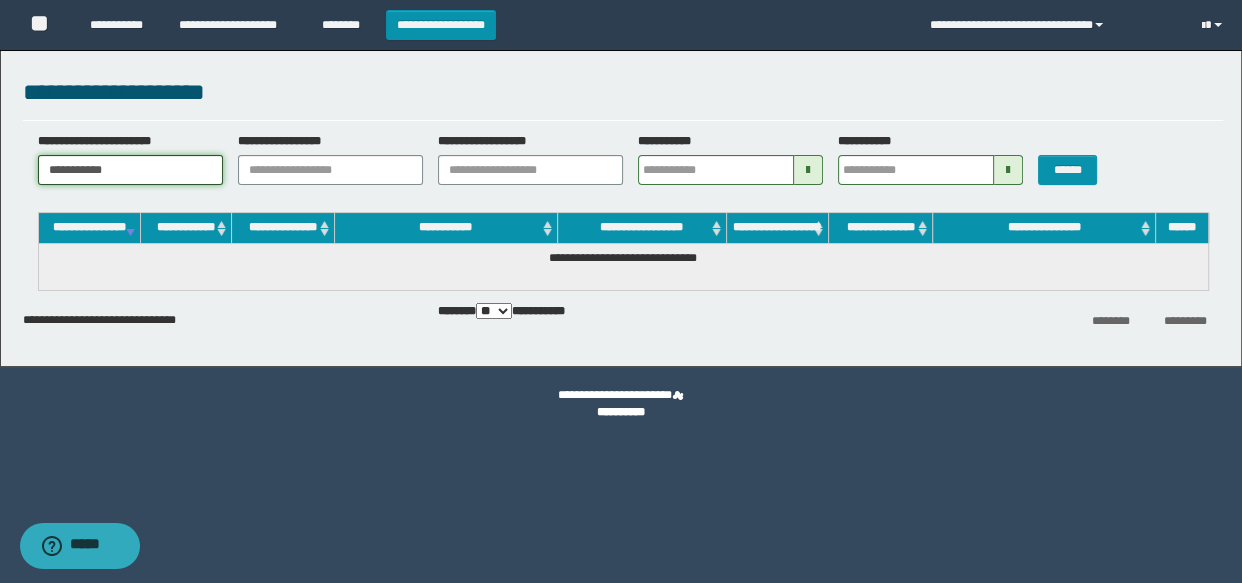 type on "**********" 